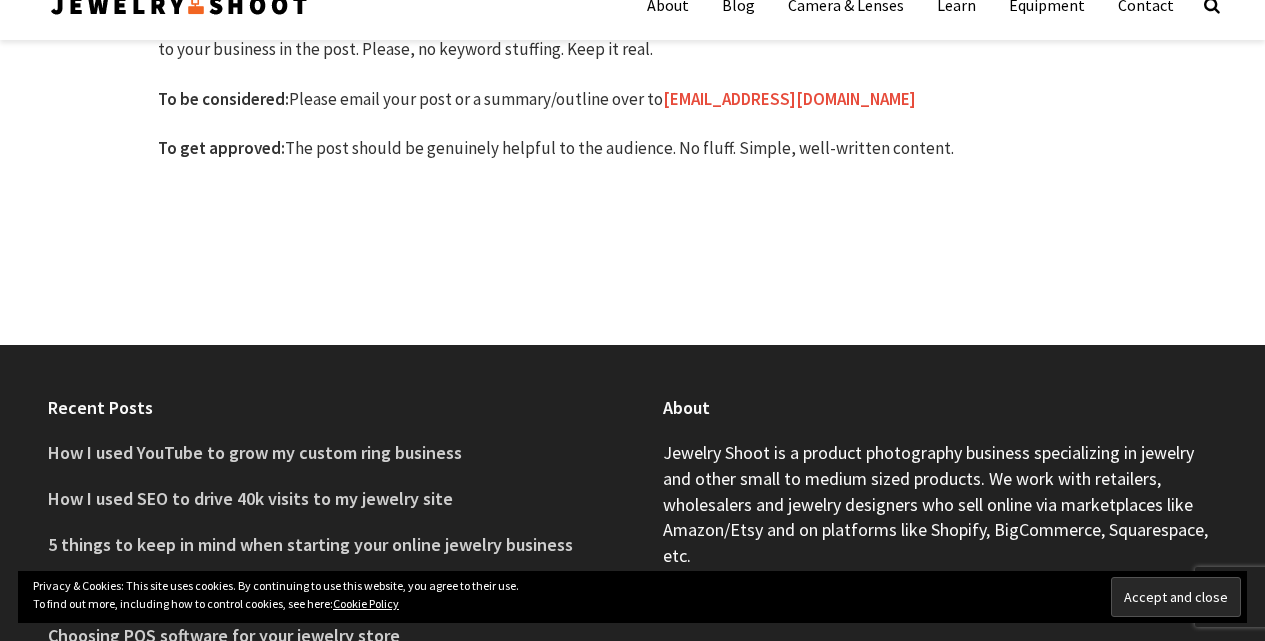scroll, scrollTop: 900, scrollLeft: 0, axis: vertical 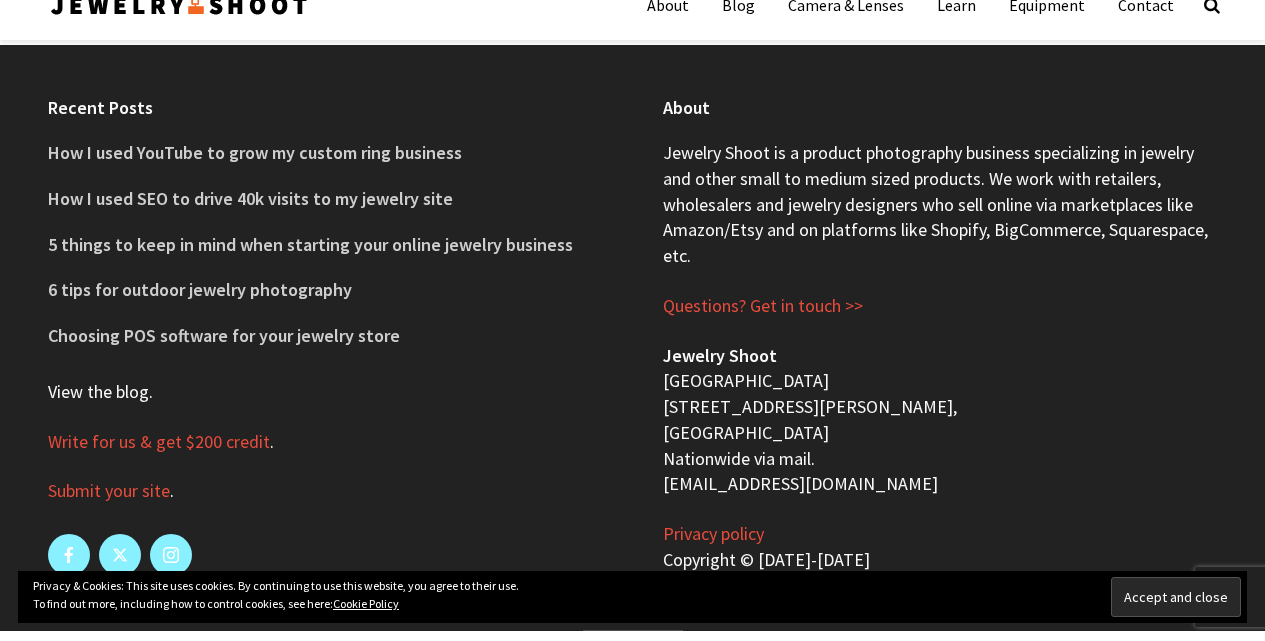 click on "View the blog" at bounding box center [98, 392] 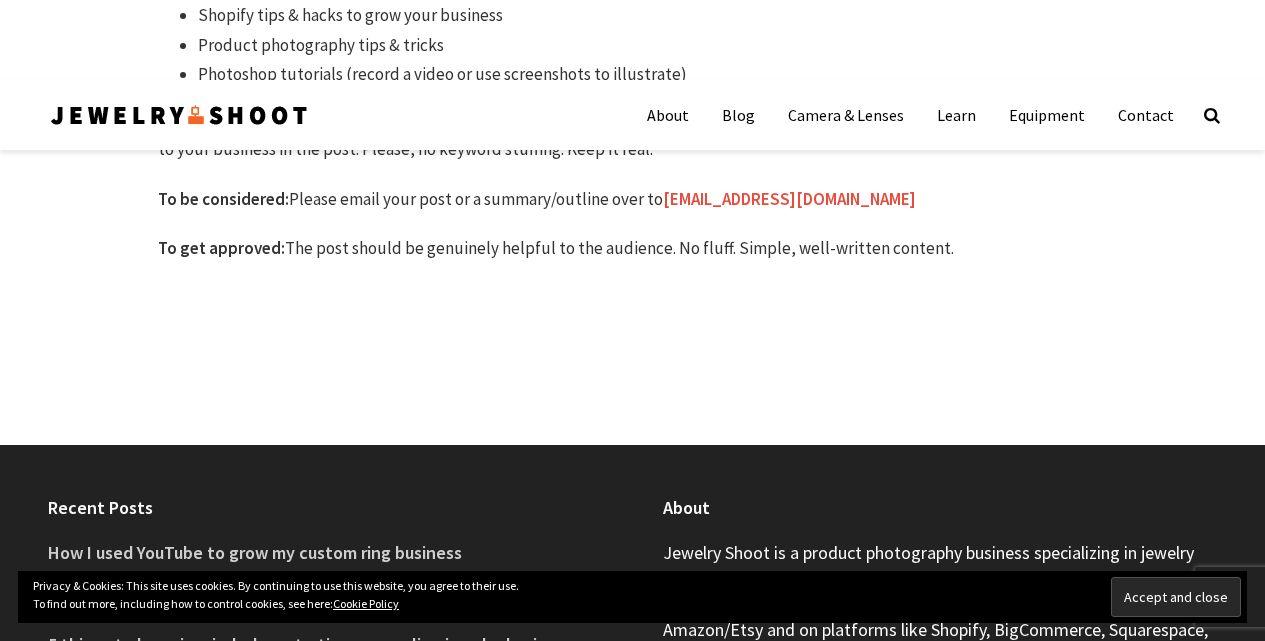 scroll, scrollTop: 100, scrollLeft: 0, axis: vertical 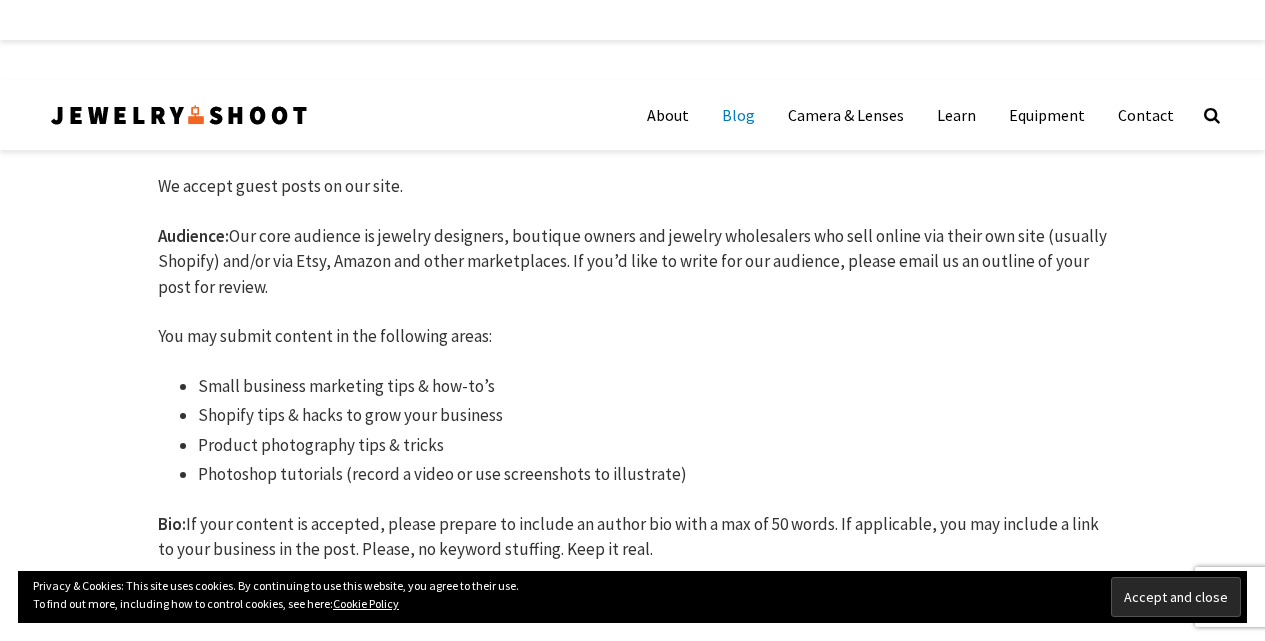 click on "Blog" at bounding box center (738, 115) 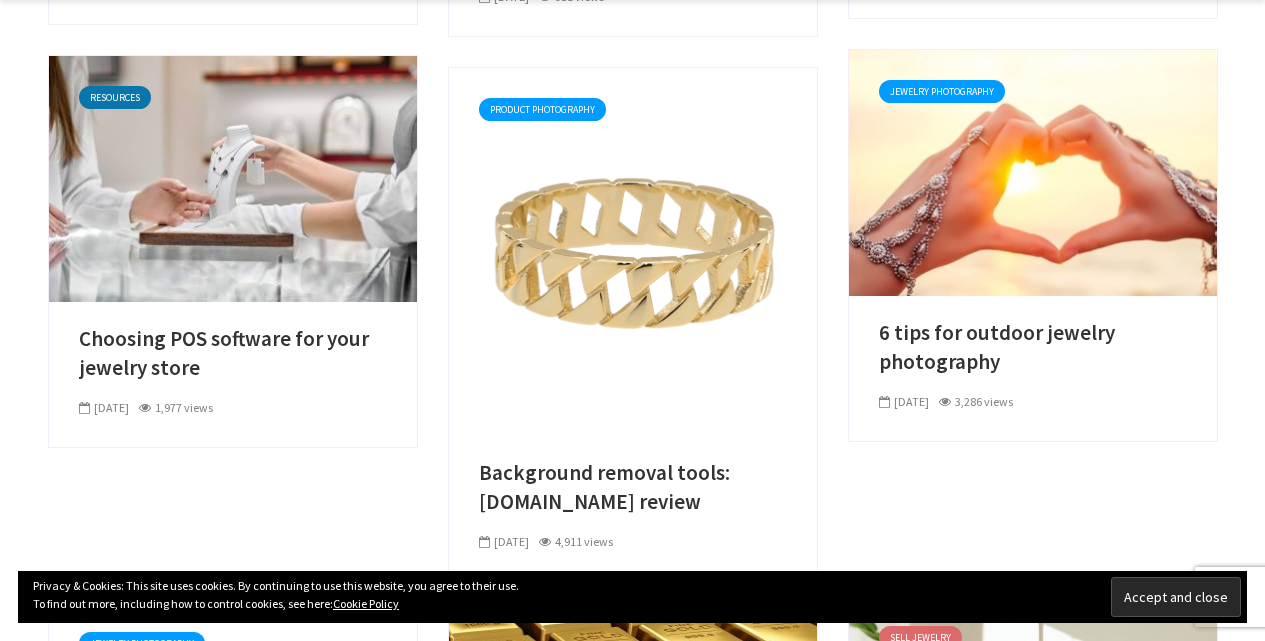scroll, scrollTop: 300, scrollLeft: 0, axis: vertical 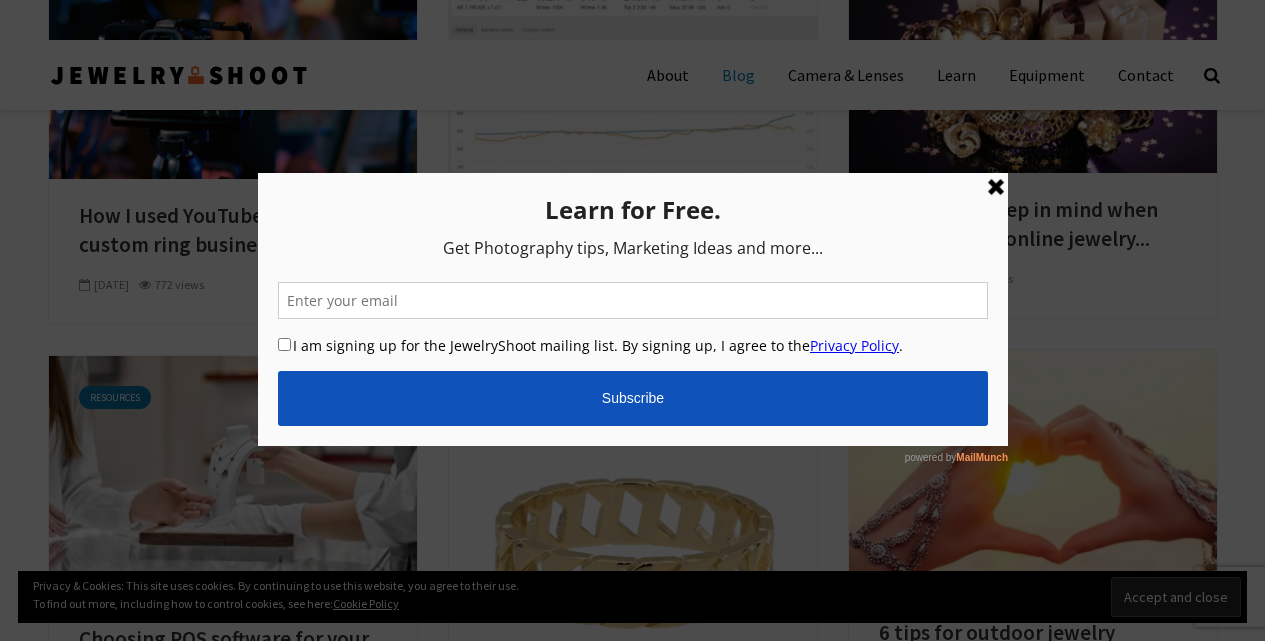 drag, startPoint x: 1005, startPoint y: 181, endPoint x: 1262, endPoint y: 354, distance: 309.80316 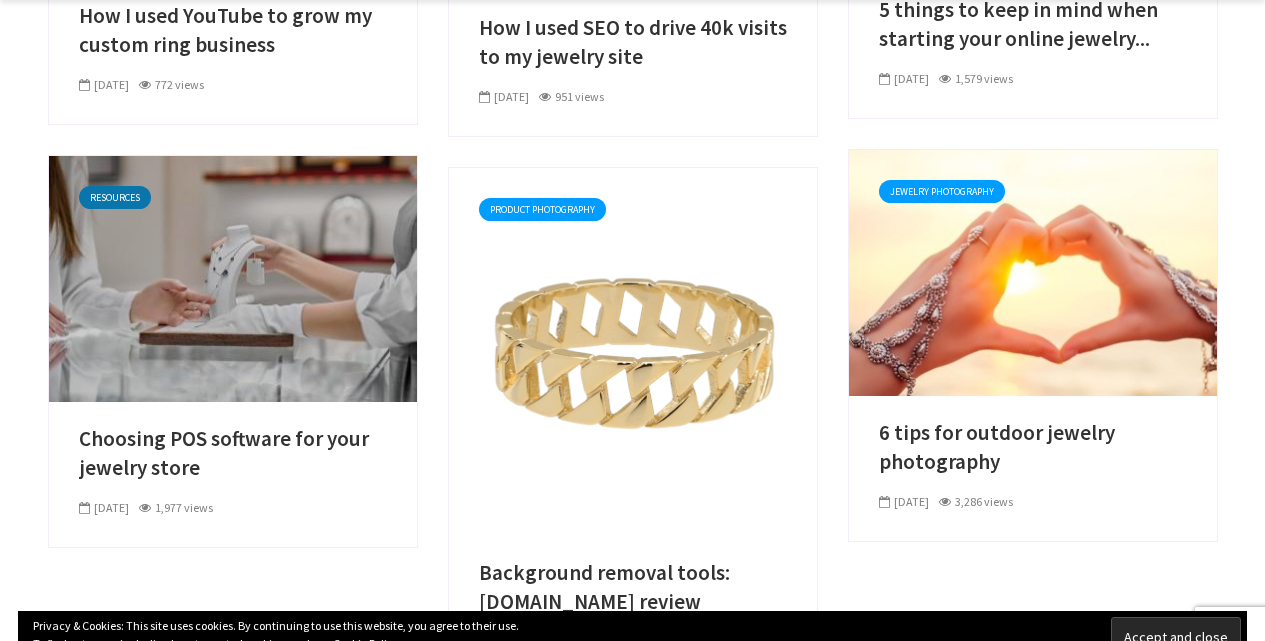 scroll, scrollTop: 100, scrollLeft: 0, axis: vertical 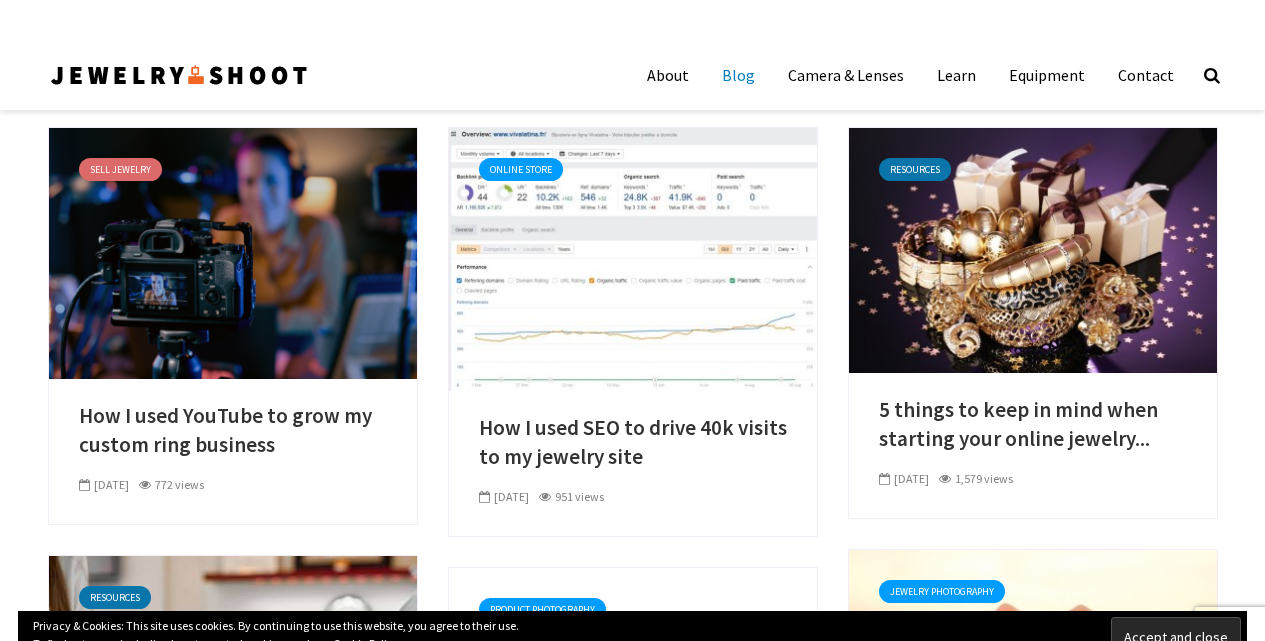 click at bounding box center [233, 251] 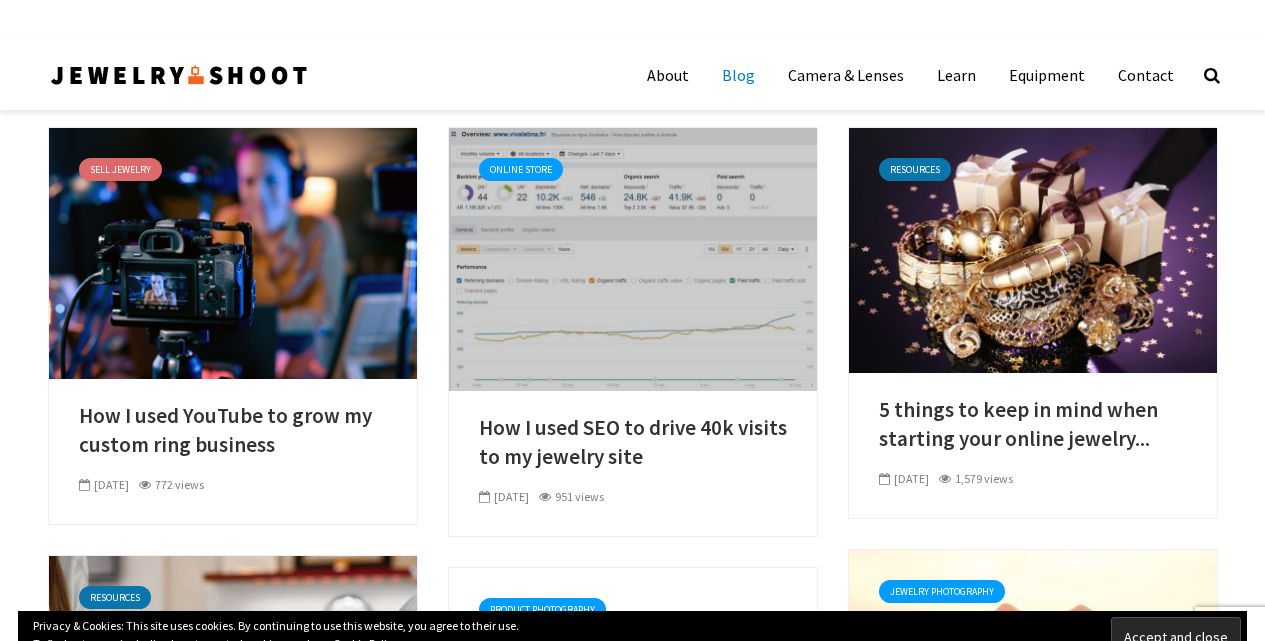 click at bounding box center [633, 257] 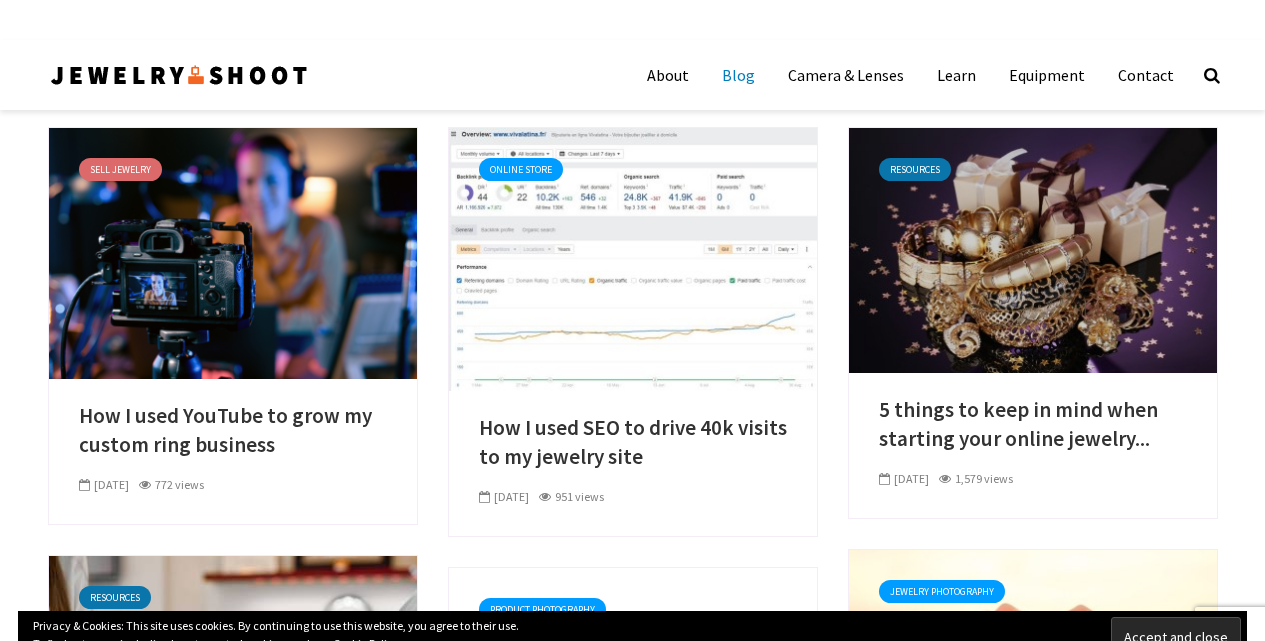 click at bounding box center (1033, 248) 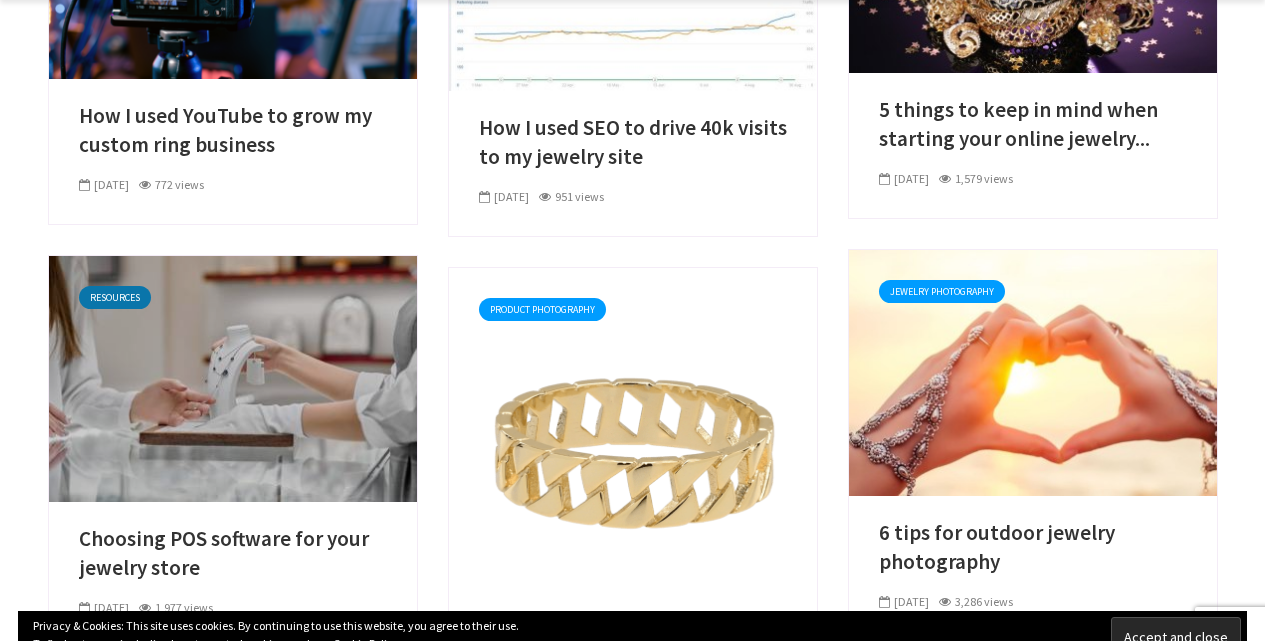 scroll, scrollTop: 500, scrollLeft: 0, axis: vertical 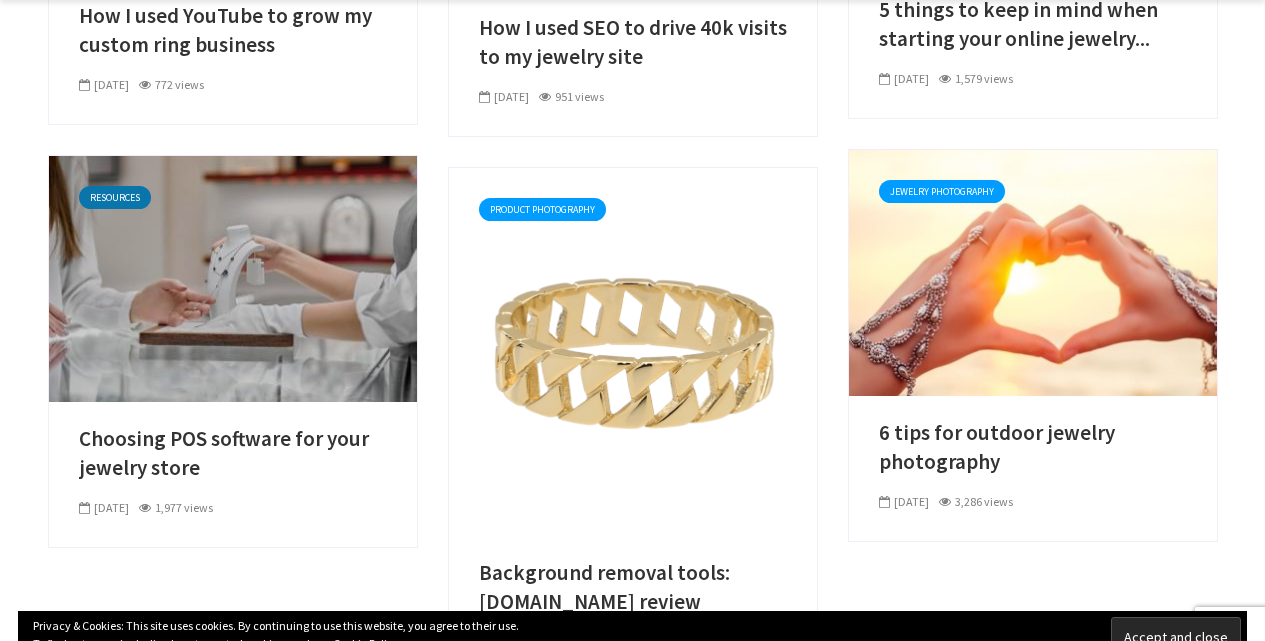 click at bounding box center (233, 277) 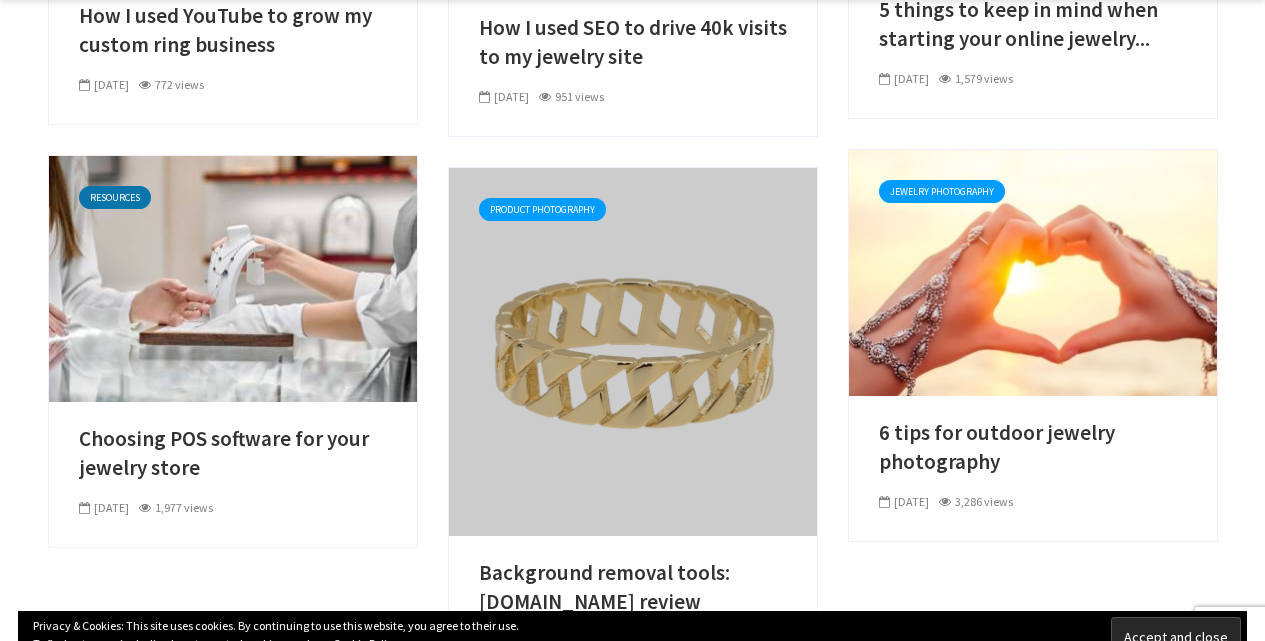 click at bounding box center [633, 350] 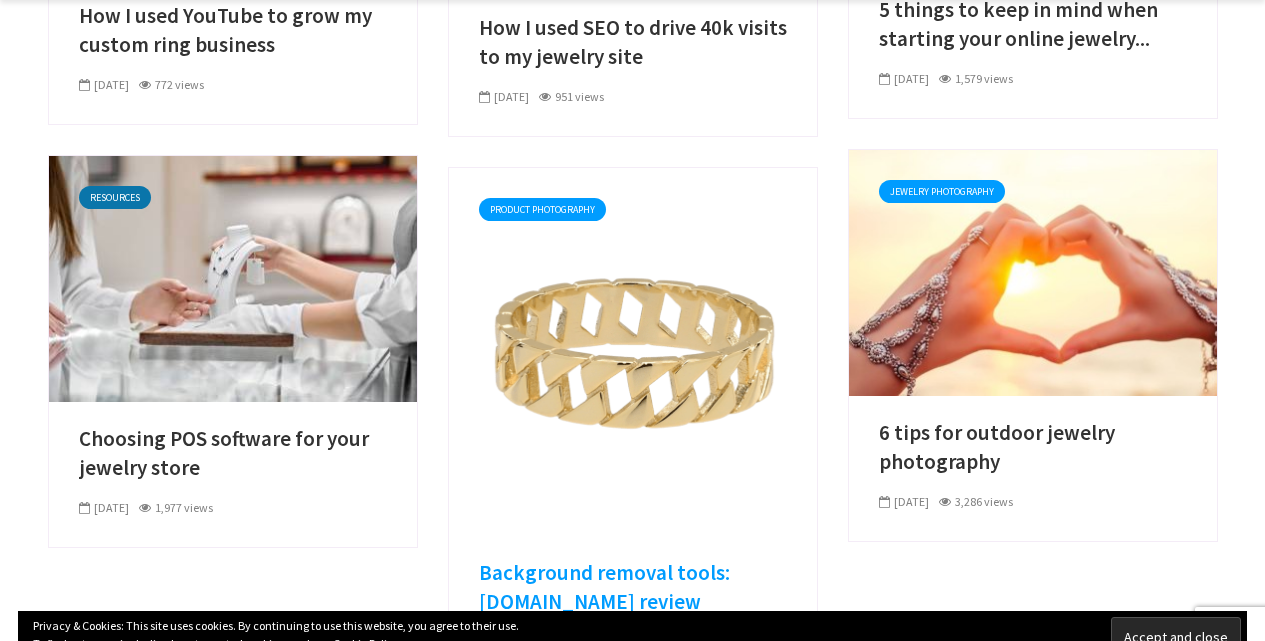scroll, scrollTop: 700, scrollLeft: 0, axis: vertical 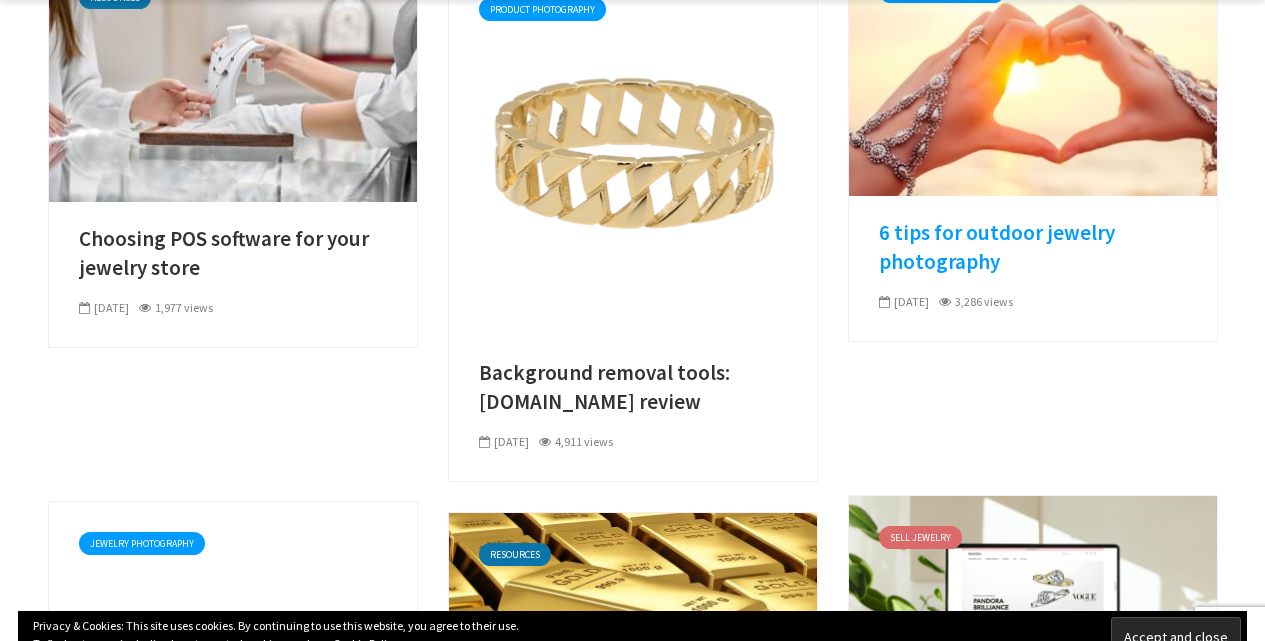 click on "6 tips for outdoor jewelry photography" at bounding box center (1033, 247) 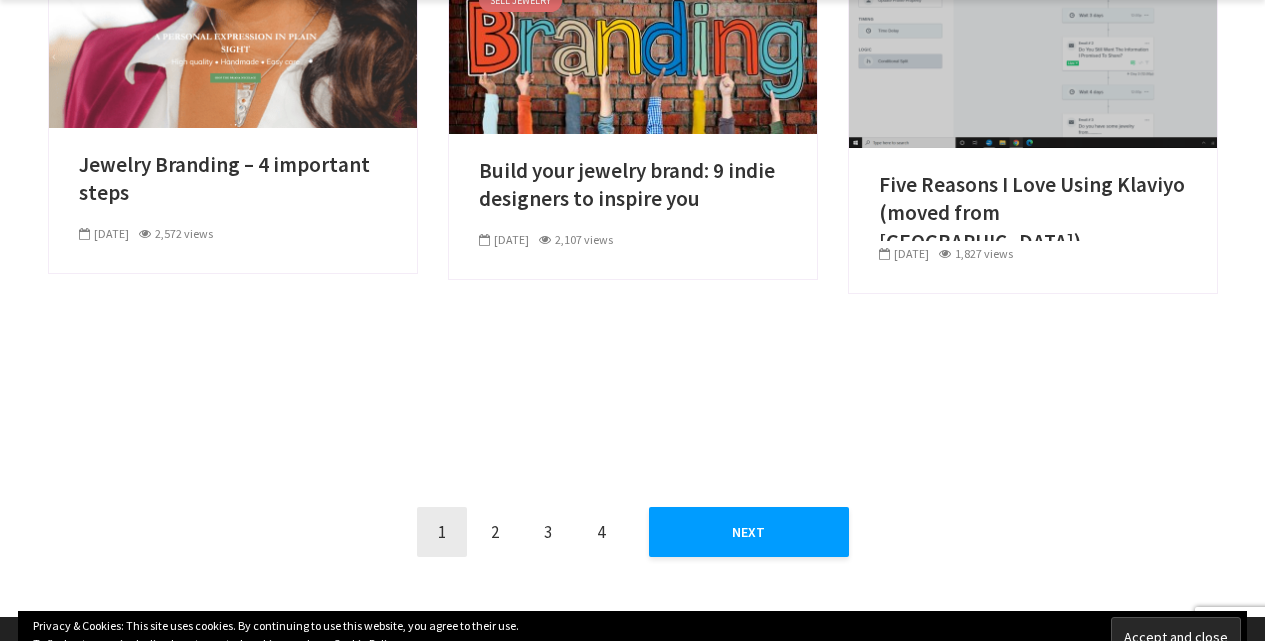 scroll, scrollTop: 1900, scrollLeft: 0, axis: vertical 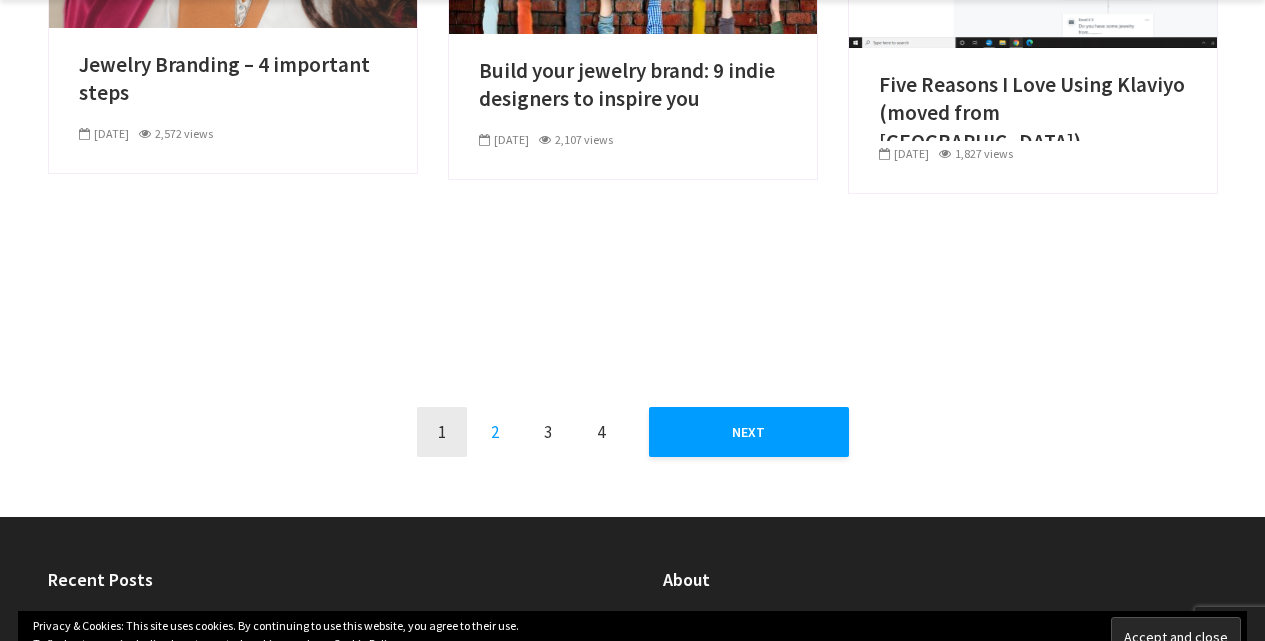 click on "2" at bounding box center (495, 432) 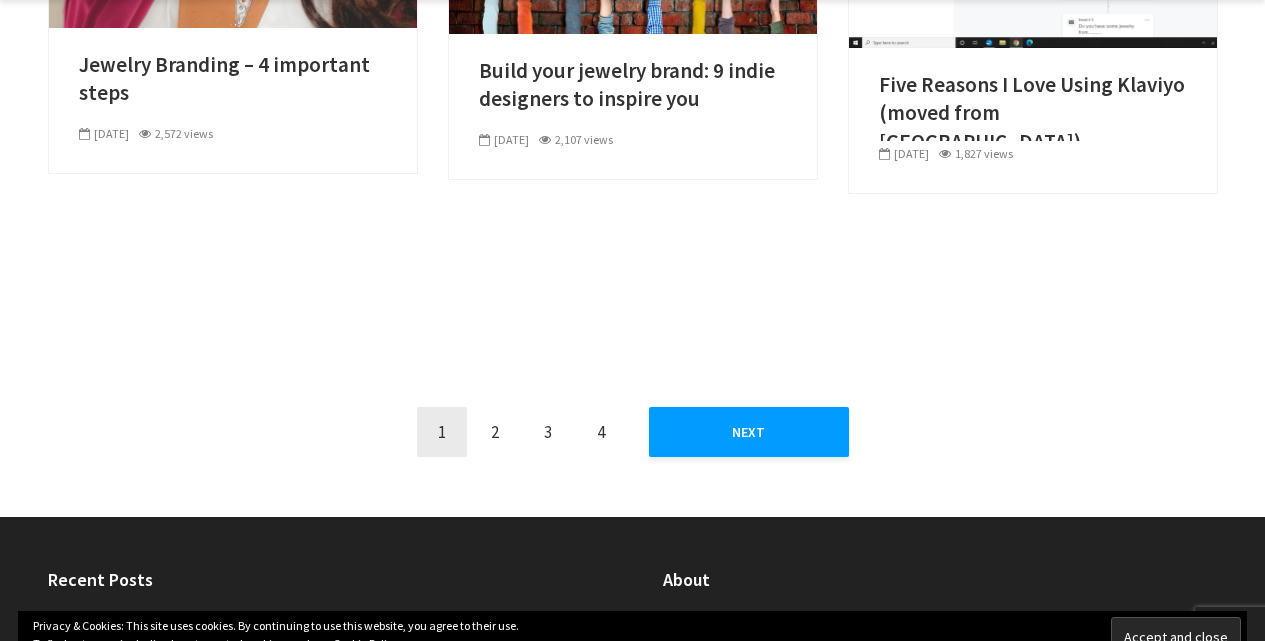 scroll, scrollTop: 1500, scrollLeft: 0, axis: vertical 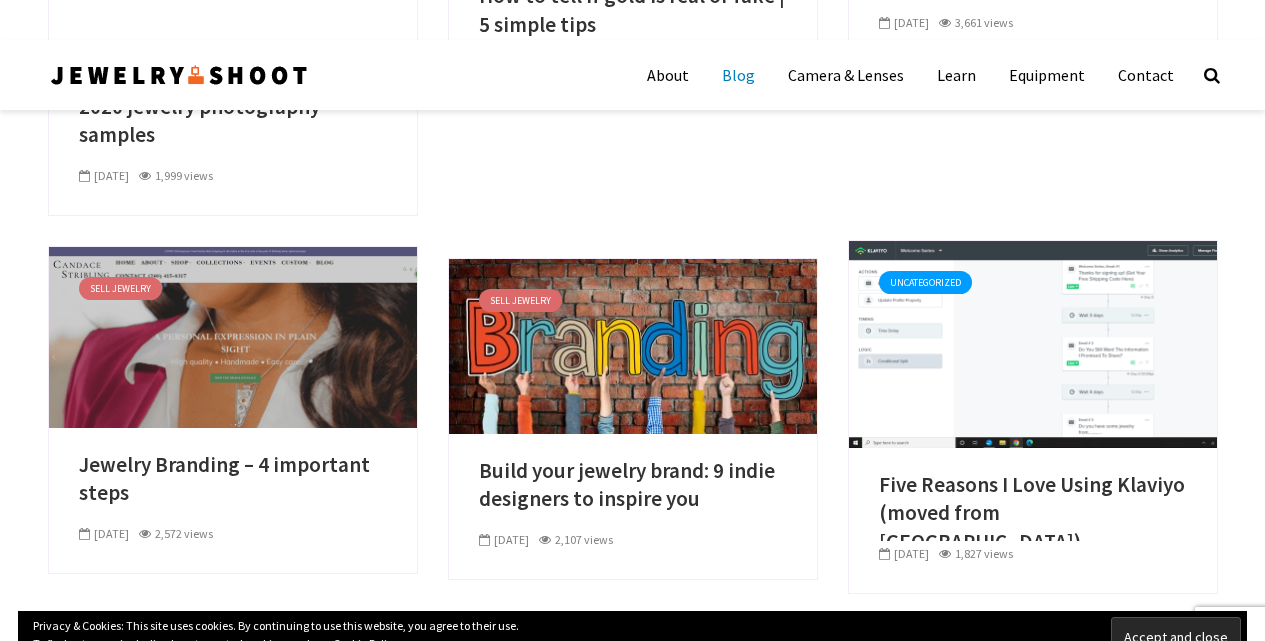 click at bounding box center (233, 335) 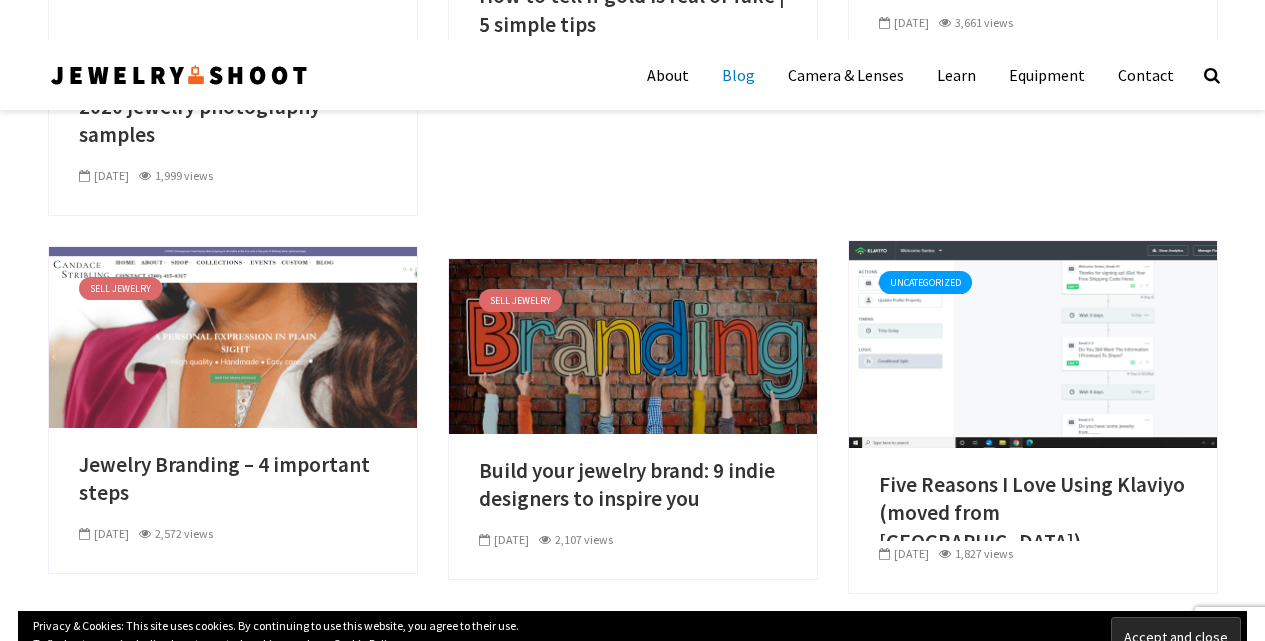 click at bounding box center [633, 344] 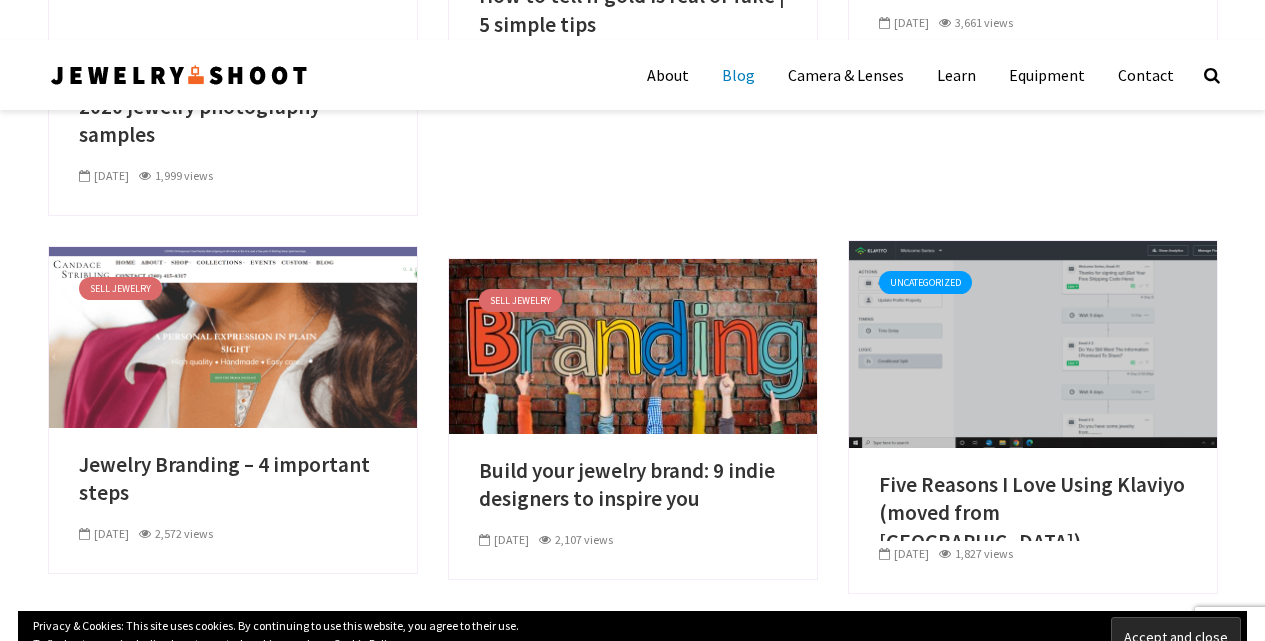 click at bounding box center (1033, 342) 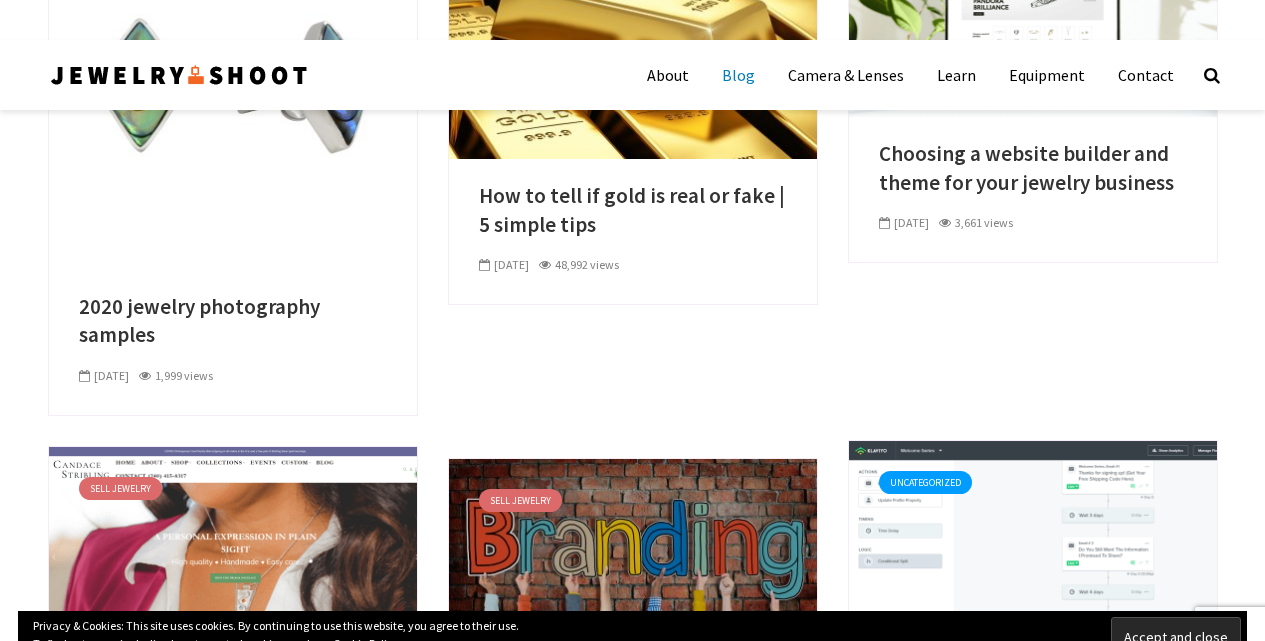 scroll, scrollTop: 1100, scrollLeft: 0, axis: vertical 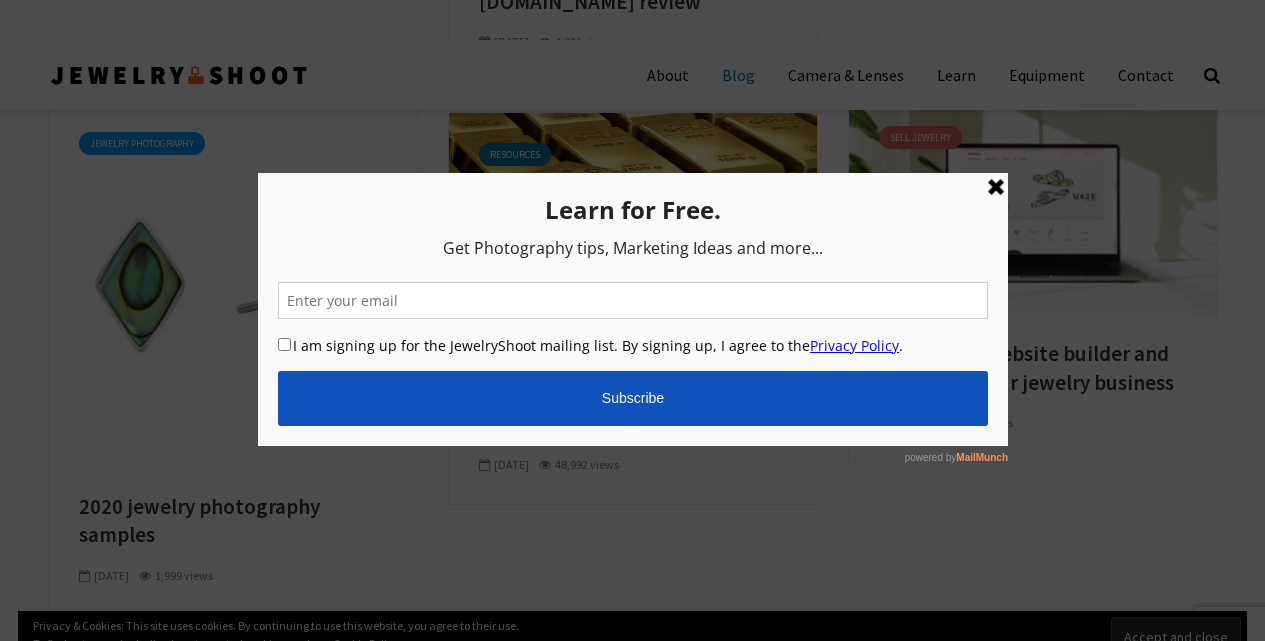 click at bounding box center [995, 187] 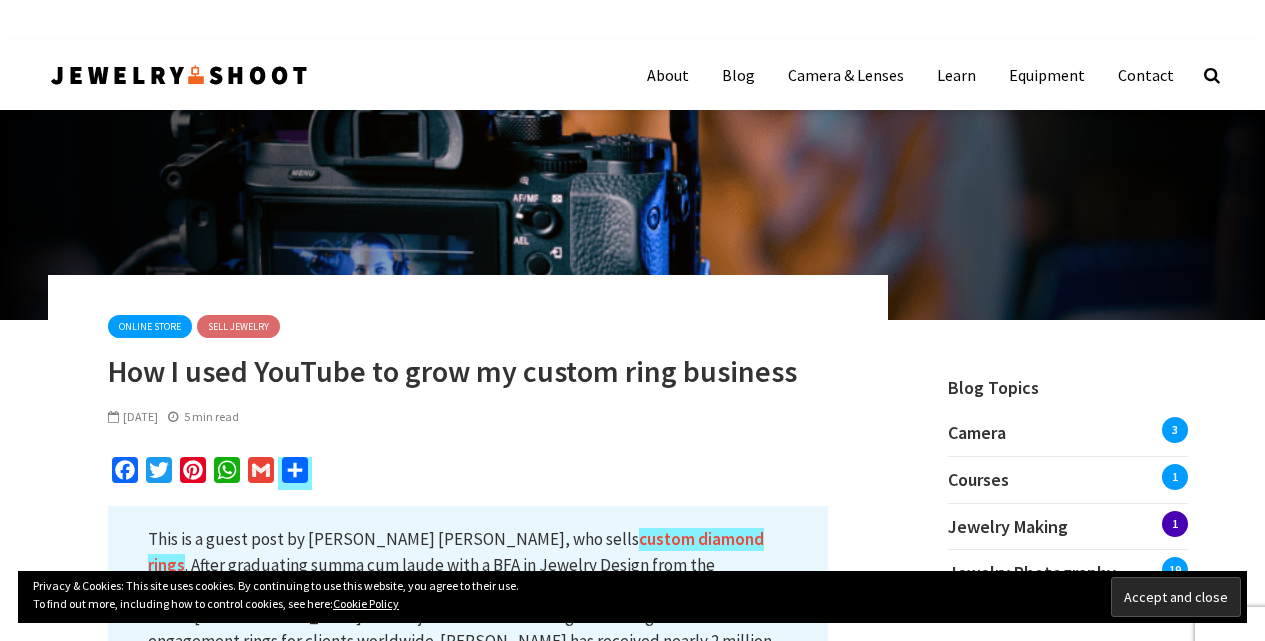scroll, scrollTop: 0, scrollLeft: 0, axis: both 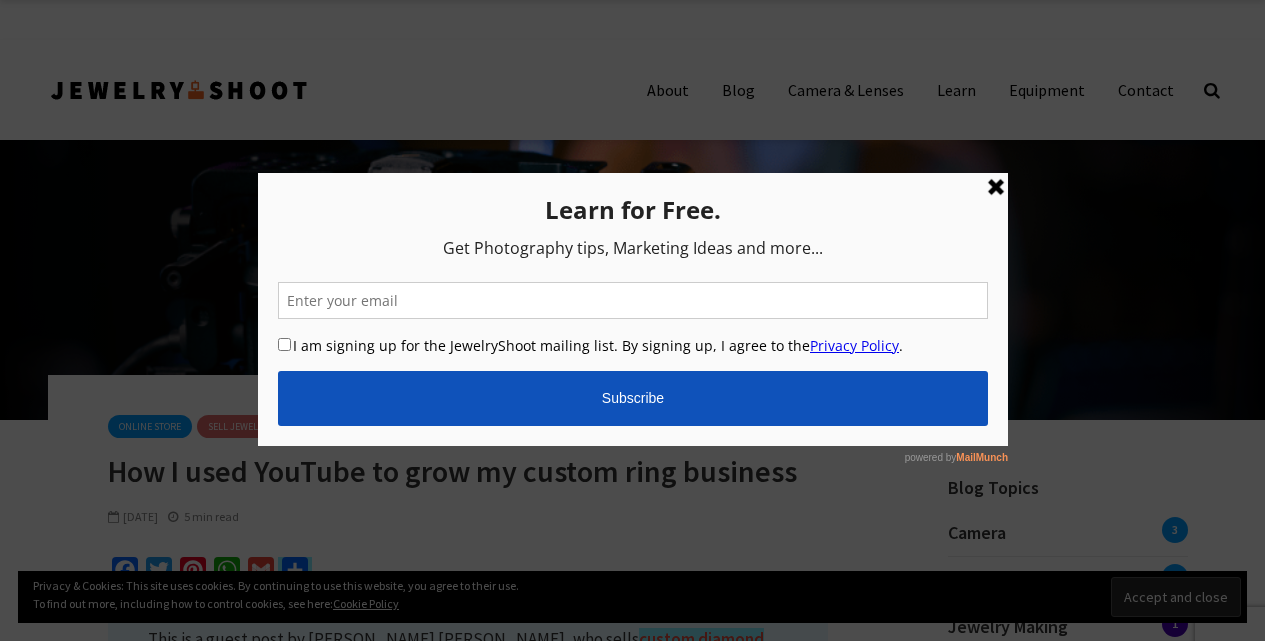 click at bounding box center (995, 187) 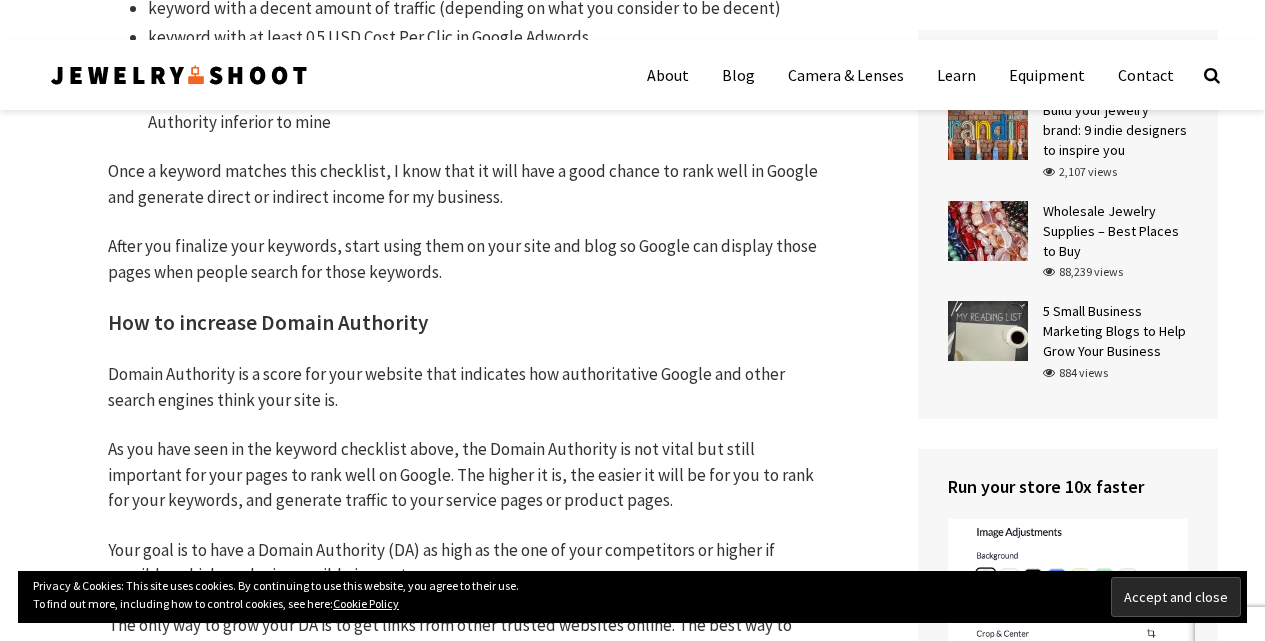 scroll, scrollTop: 3164, scrollLeft: 0, axis: vertical 